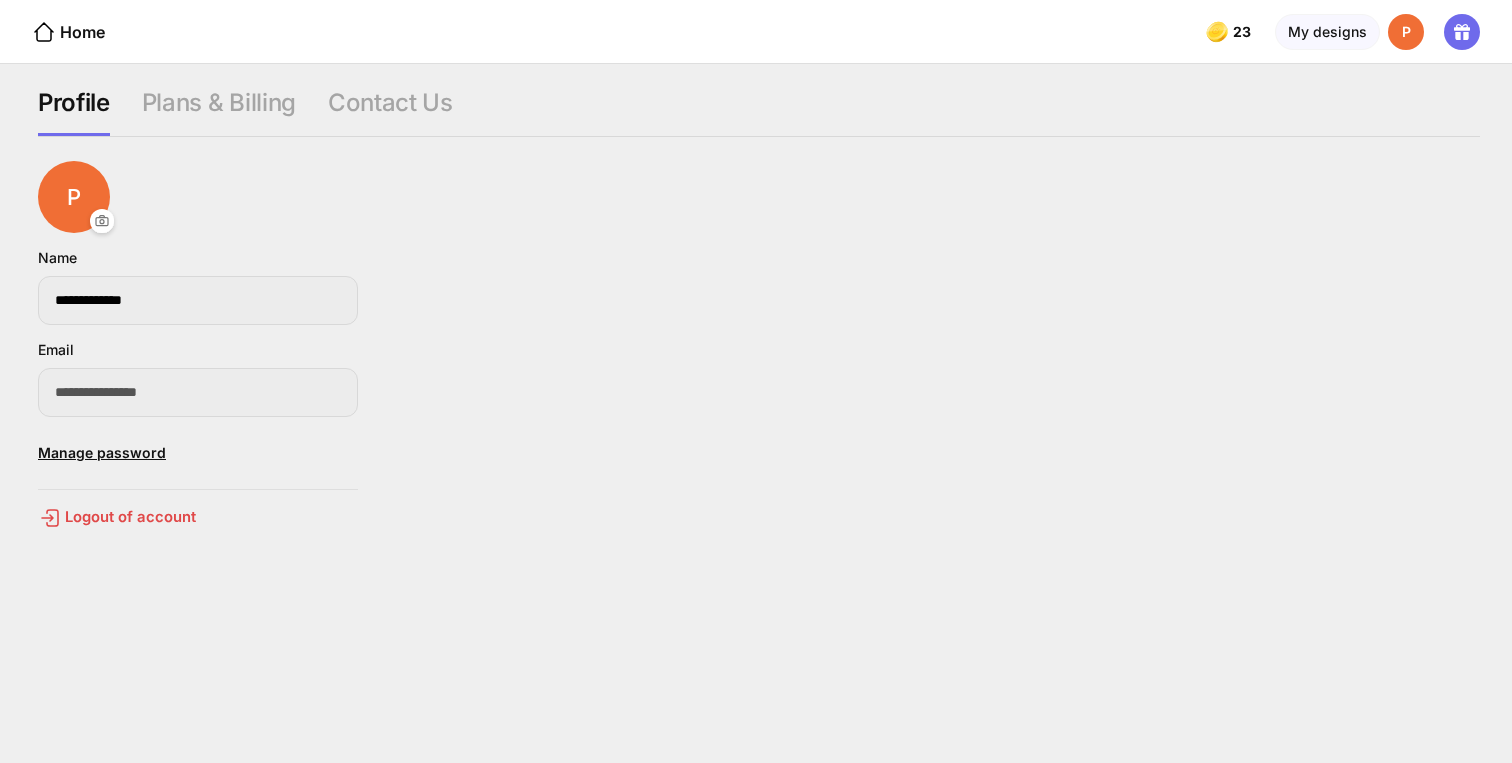 scroll, scrollTop: 0, scrollLeft: 0, axis: both 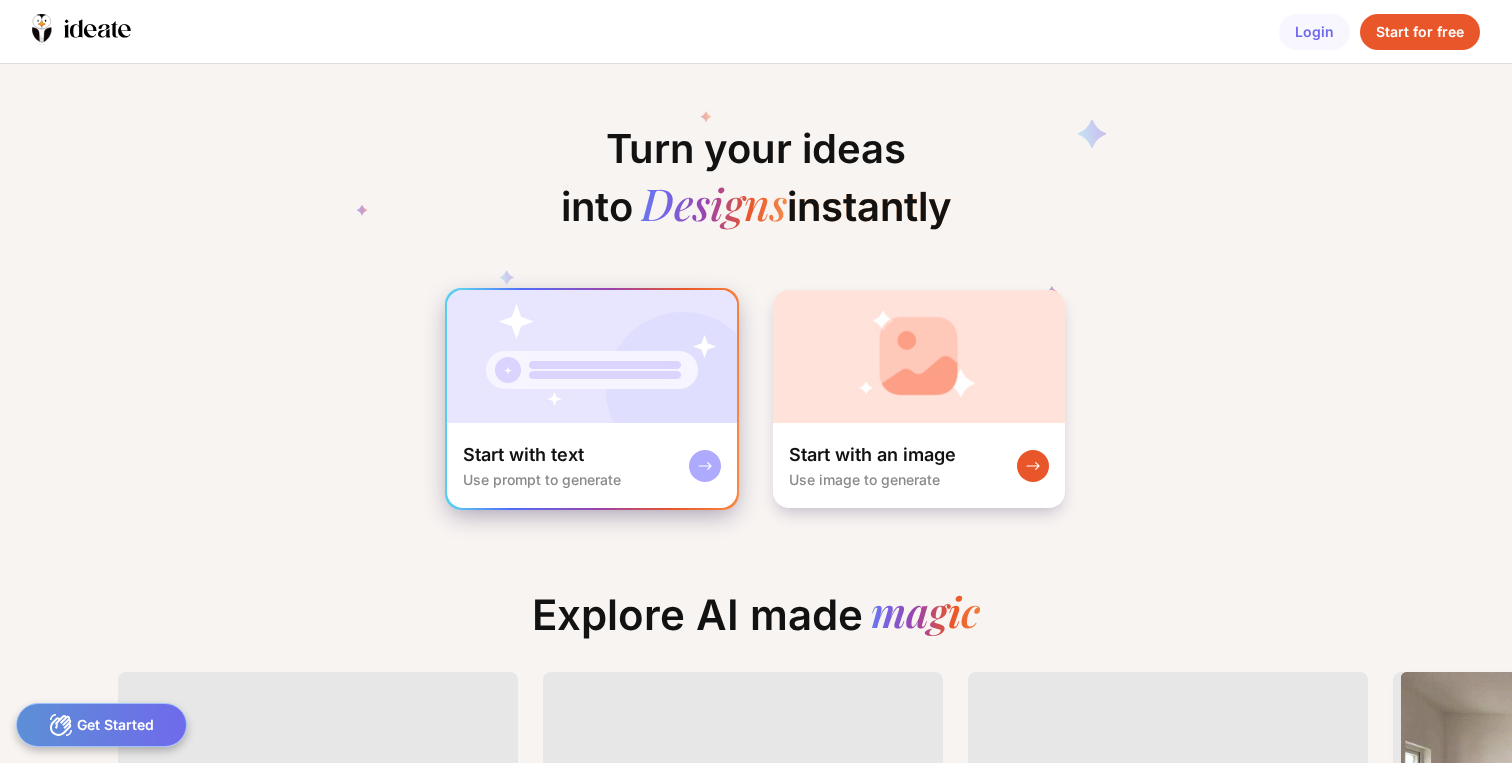 click at bounding box center (592, 356) 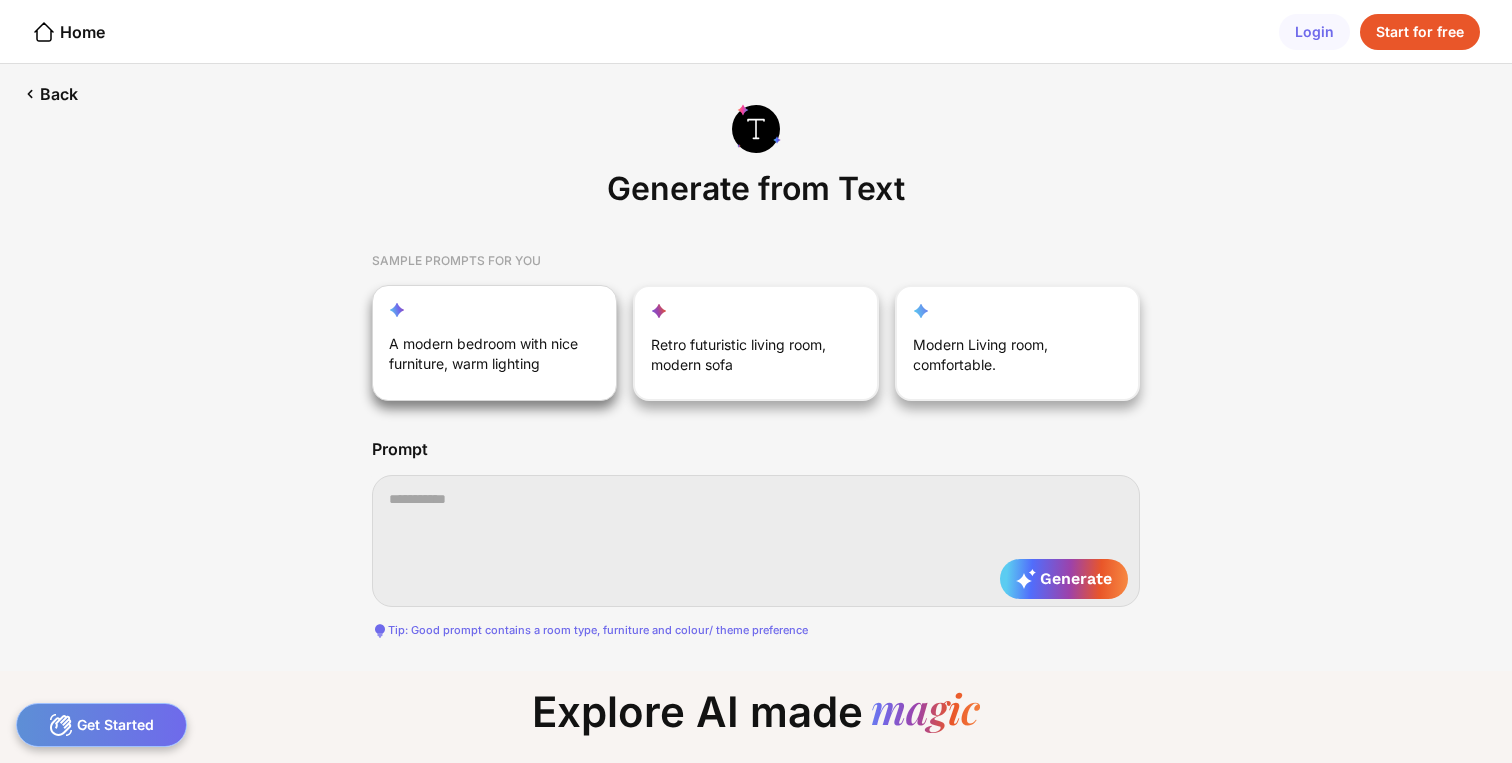 click on "A modern bedroom with nice furniture, warm lighting" at bounding box center (484, 358) 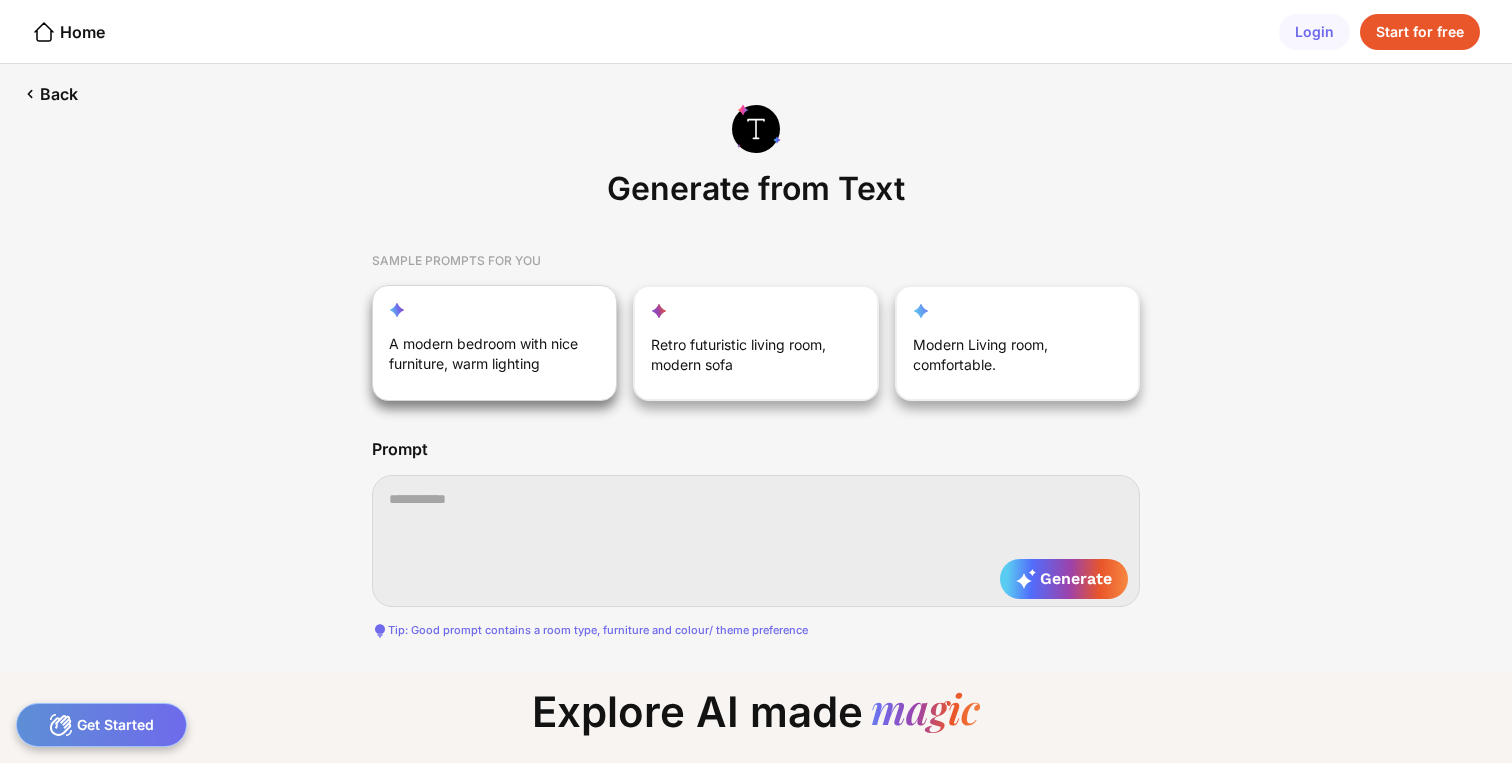 type on "**********" 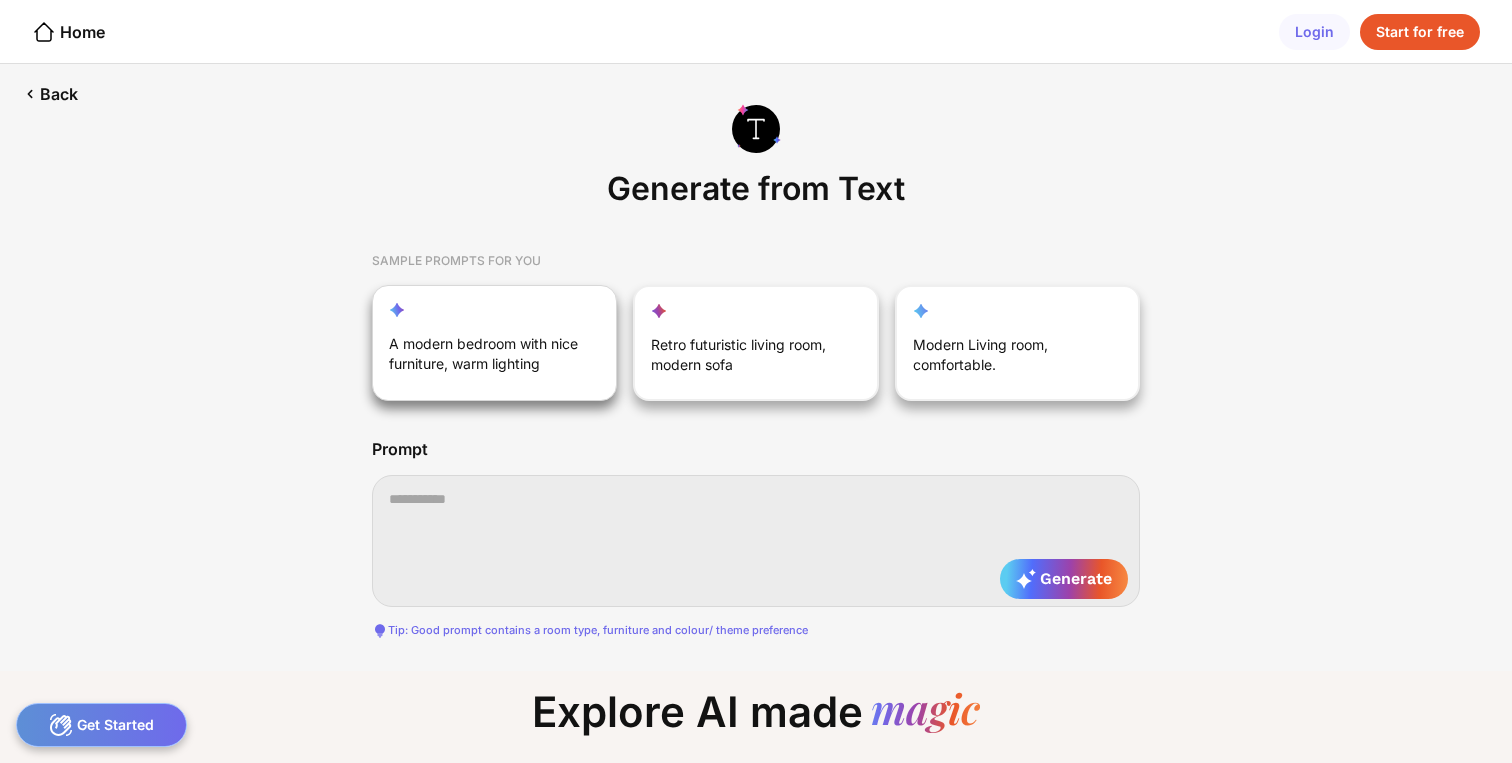 type on "**********" 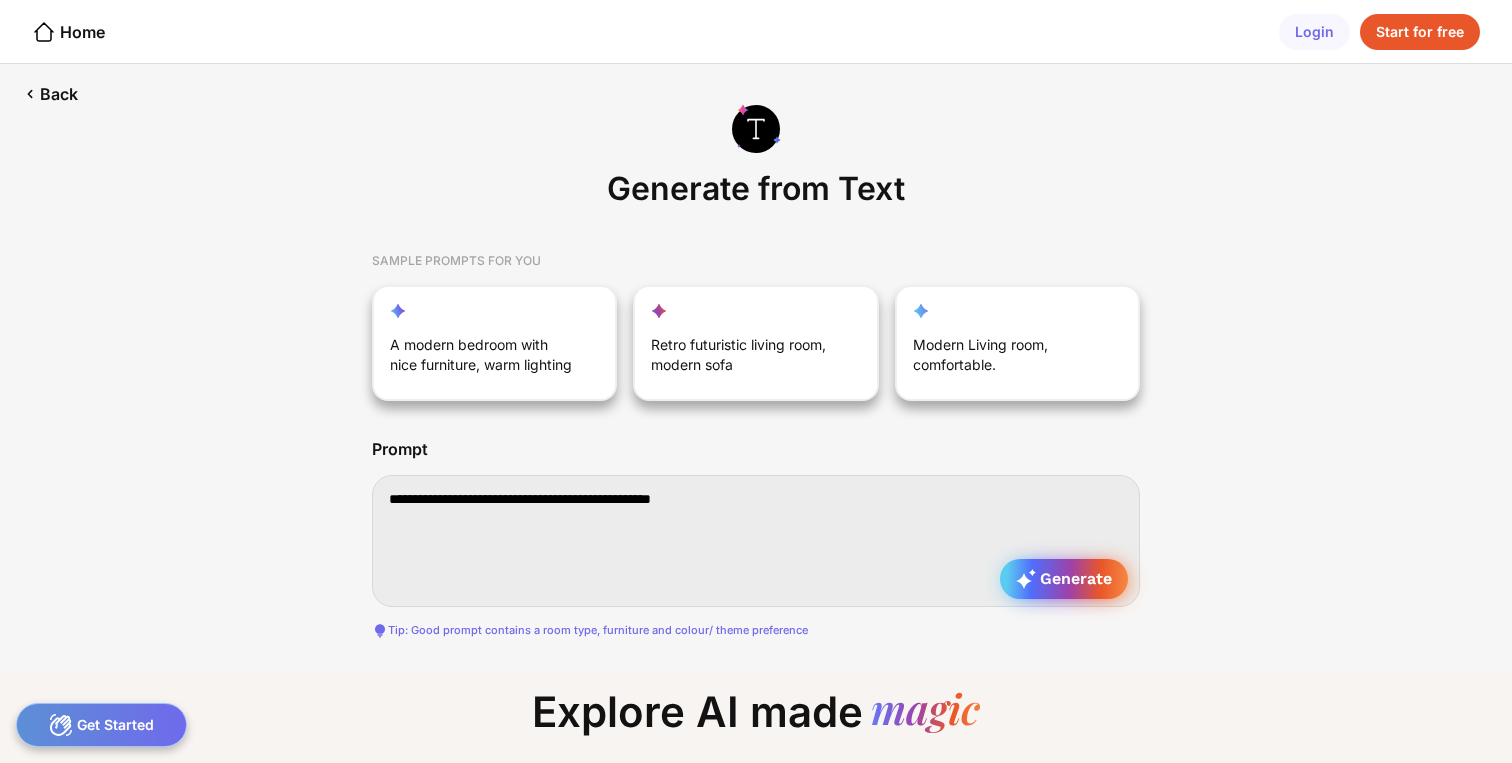 click on "Generate" at bounding box center [1064, 579] 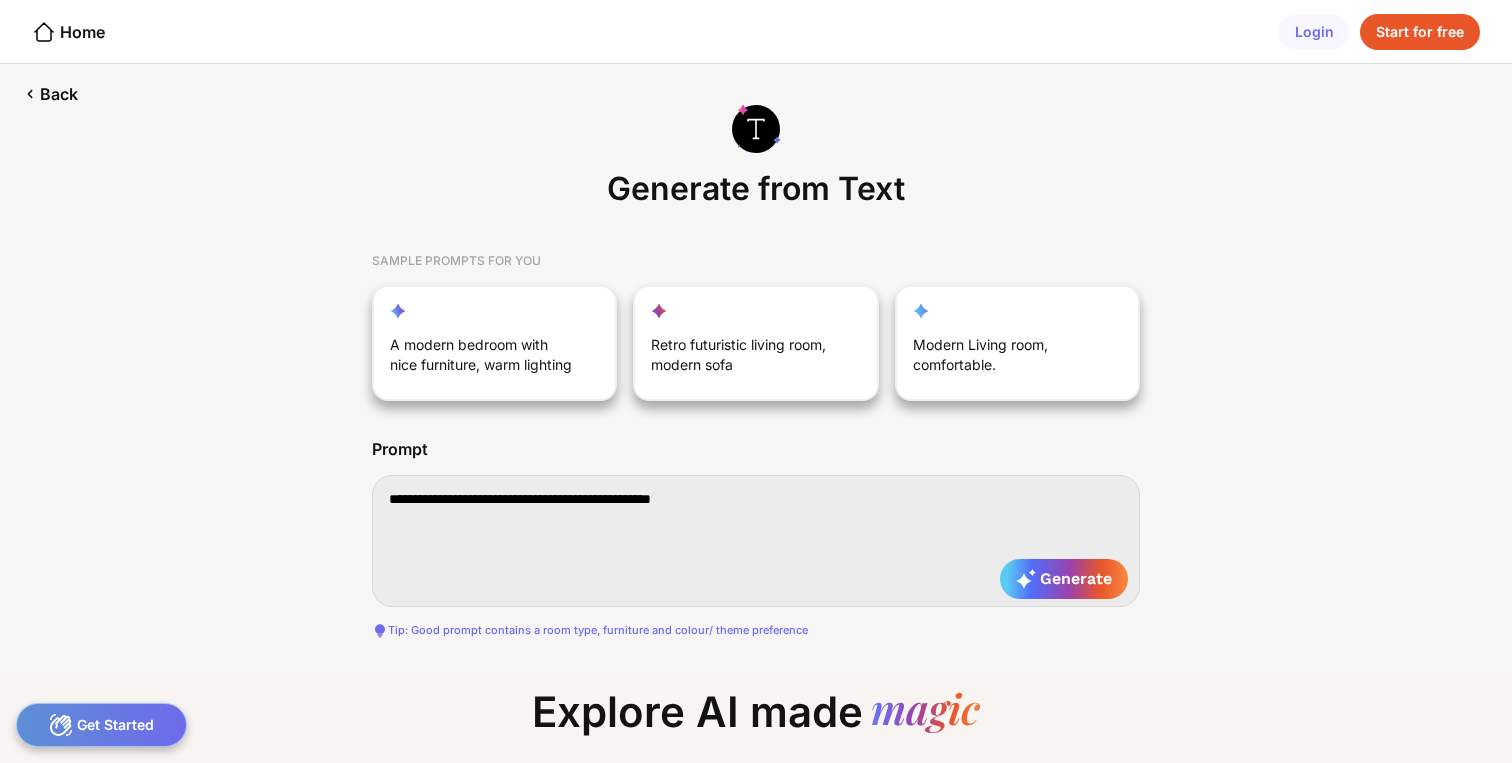scroll, scrollTop: 0, scrollLeft: 0, axis: both 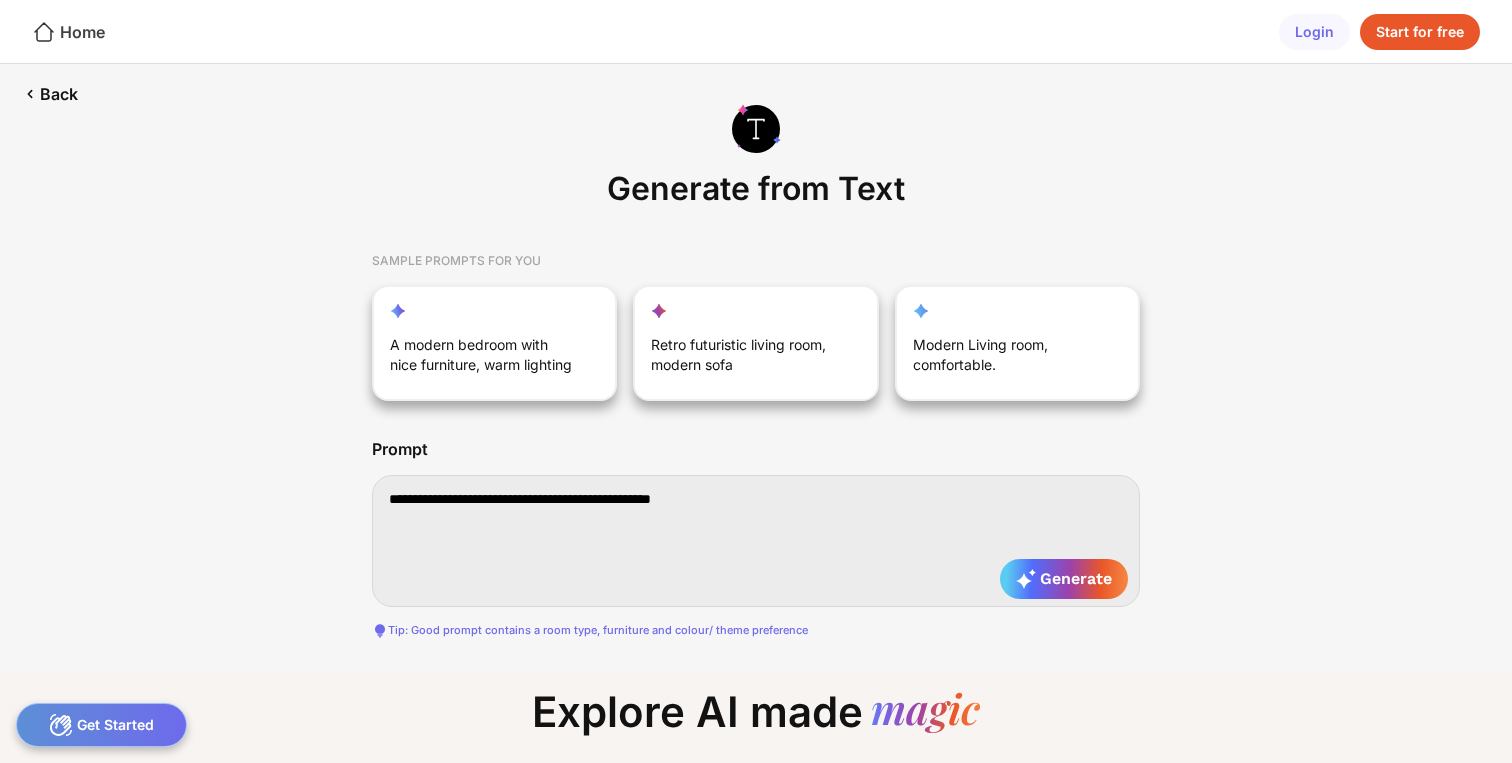 click on "Home" 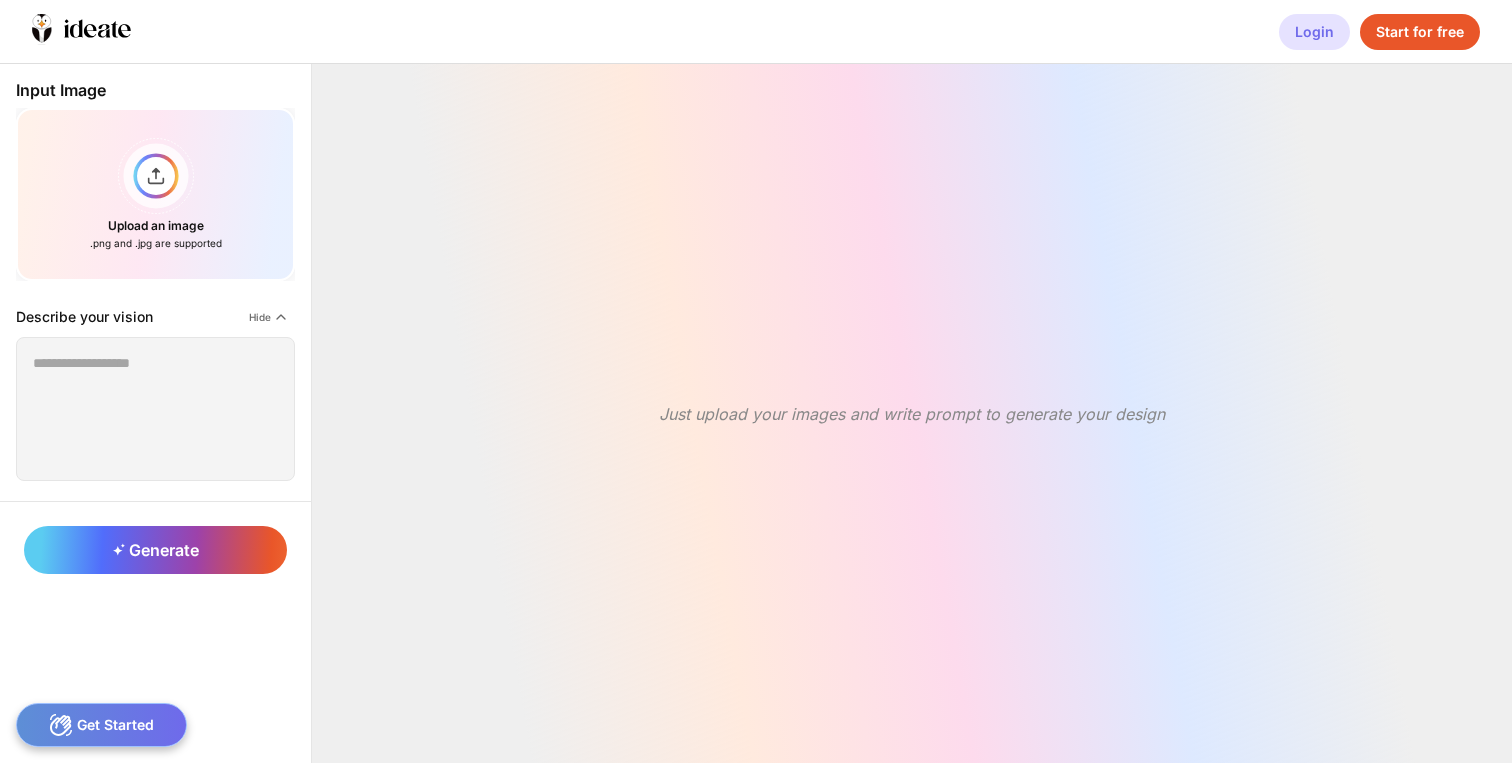 click on "Login" at bounding box center (1314, 32) 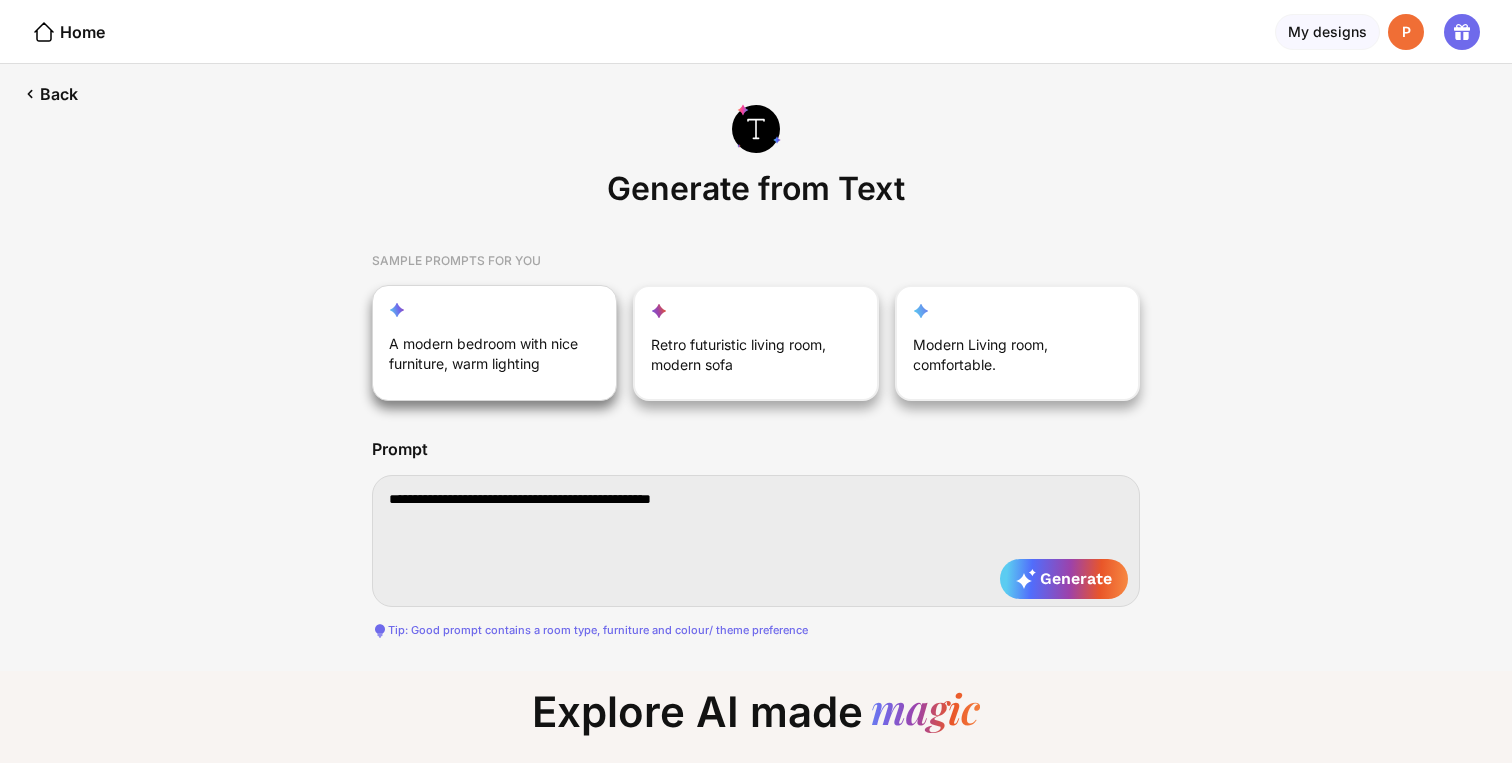 scroll, scrollTop: 0, scrollLeft: 0, axis: both 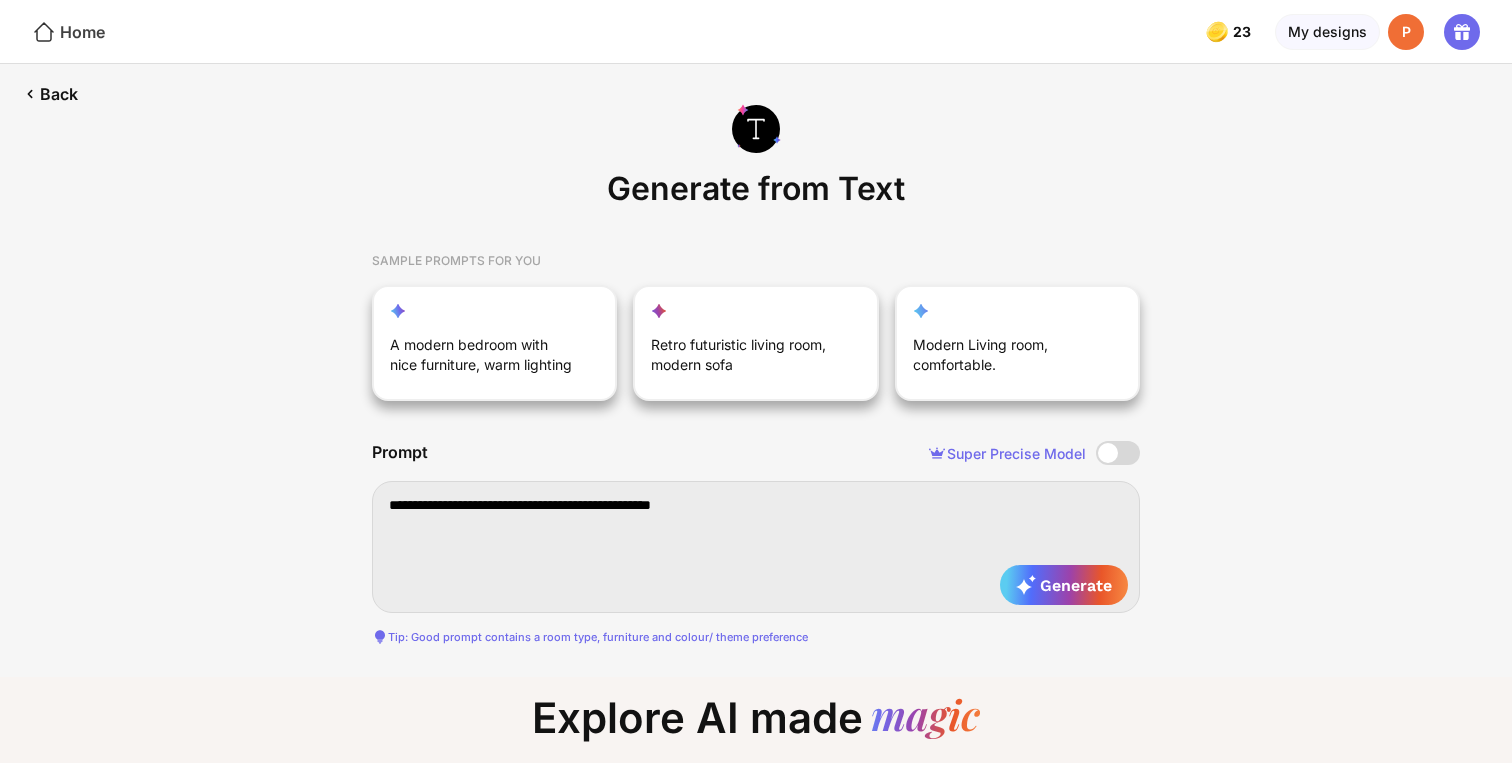 click on "Home" 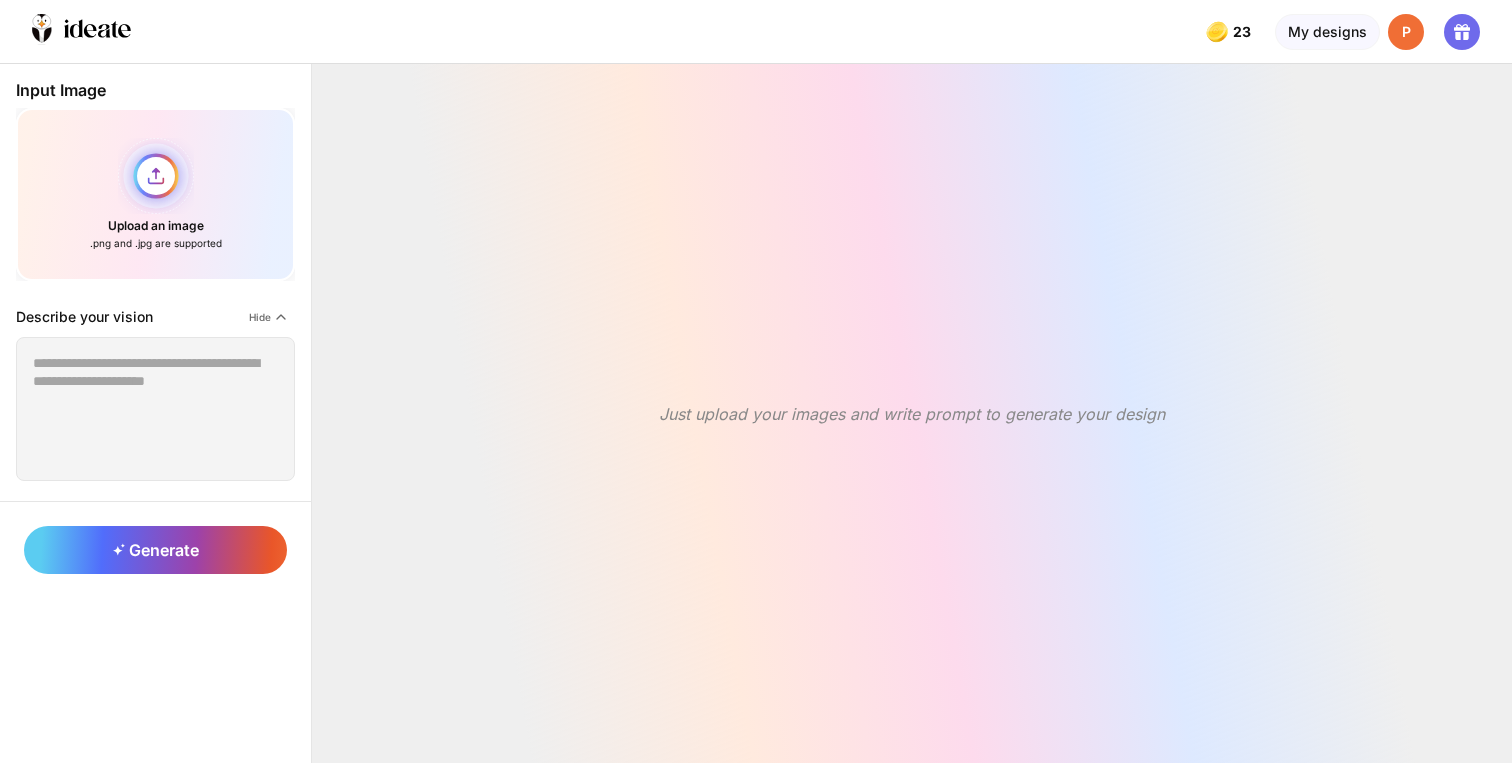 click on "Upload an image .png and .jpg are supported" at bounding box center [155, 194] 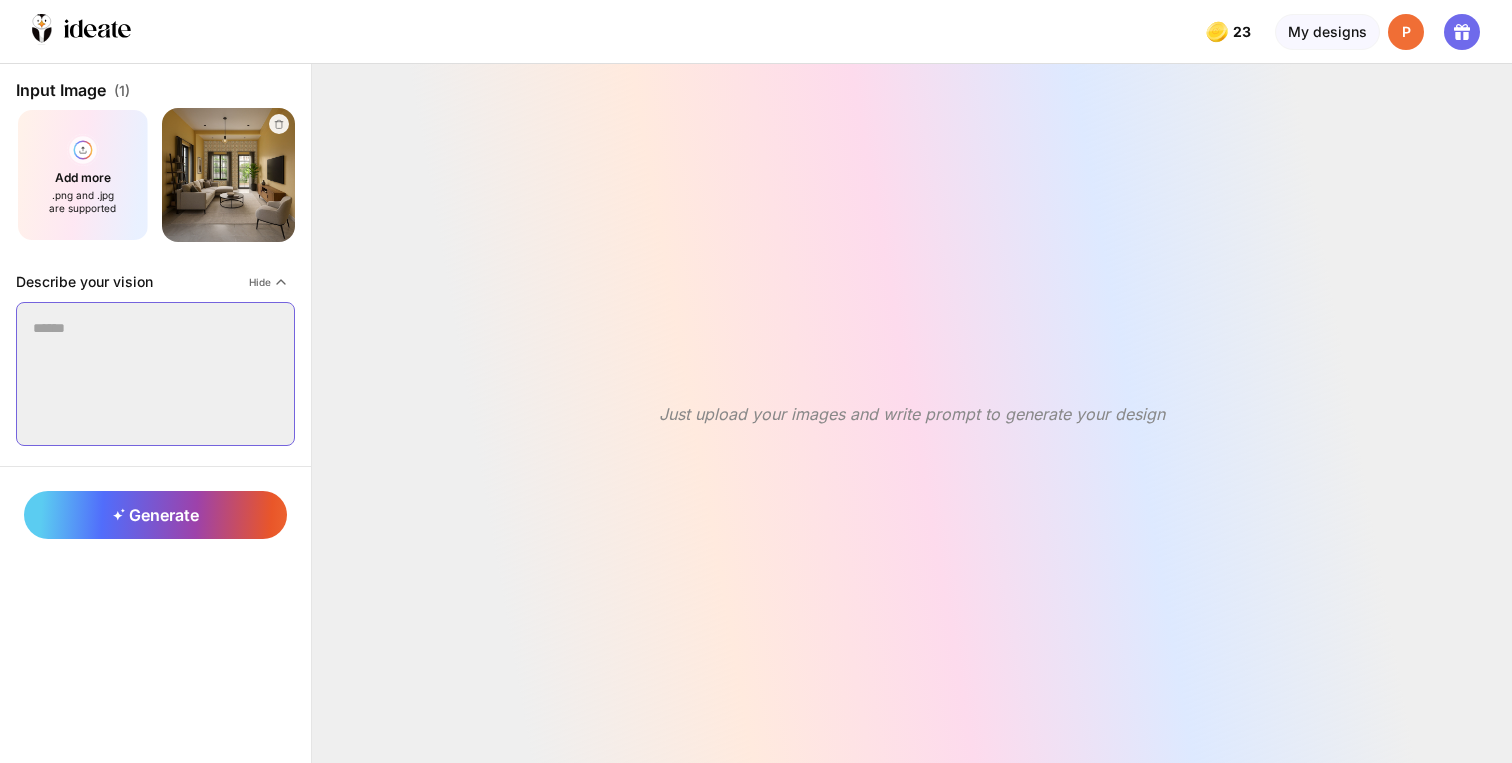click at bounding box center (155, 374) 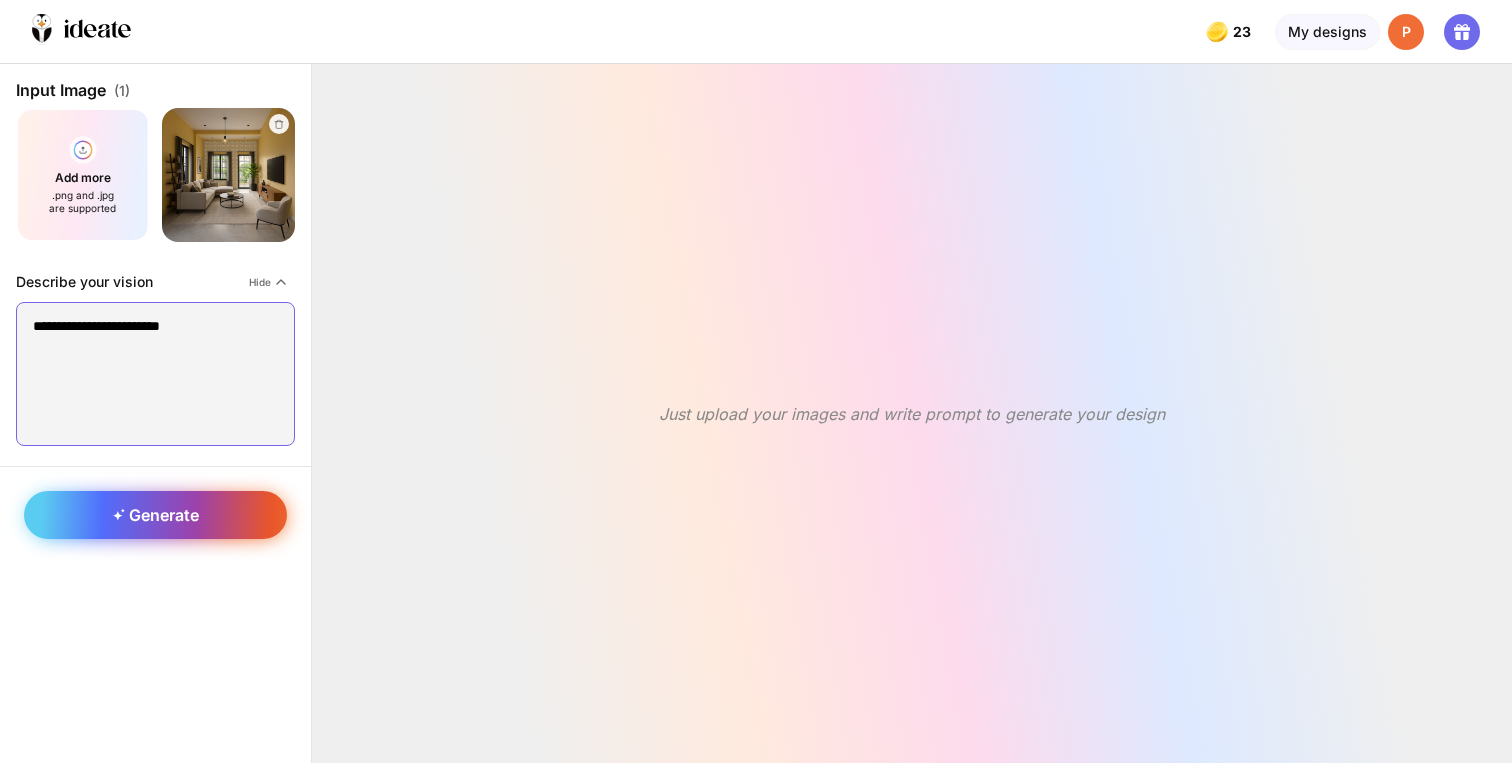 type on "**********" 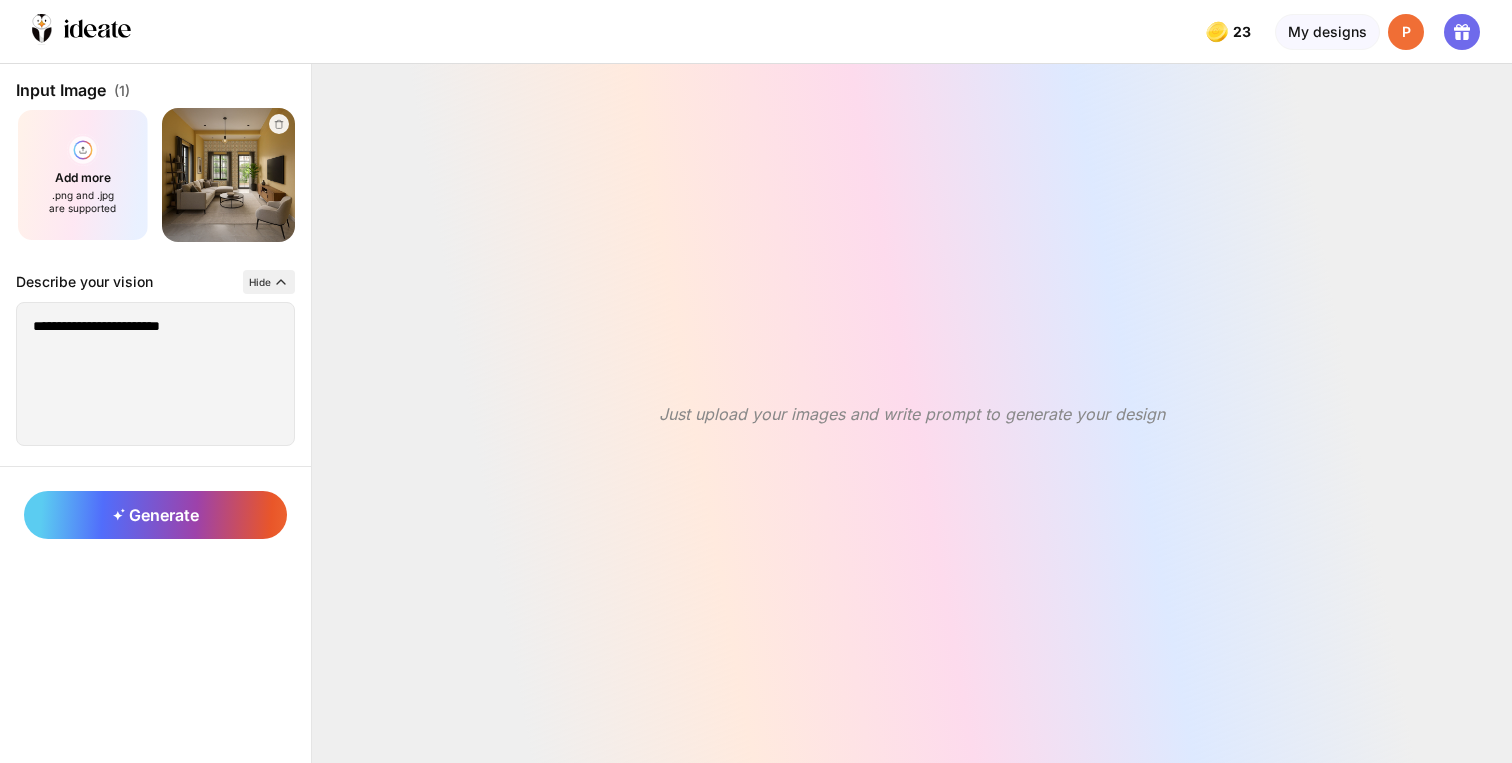 click on "Hide" at bounding box center [269, 282] 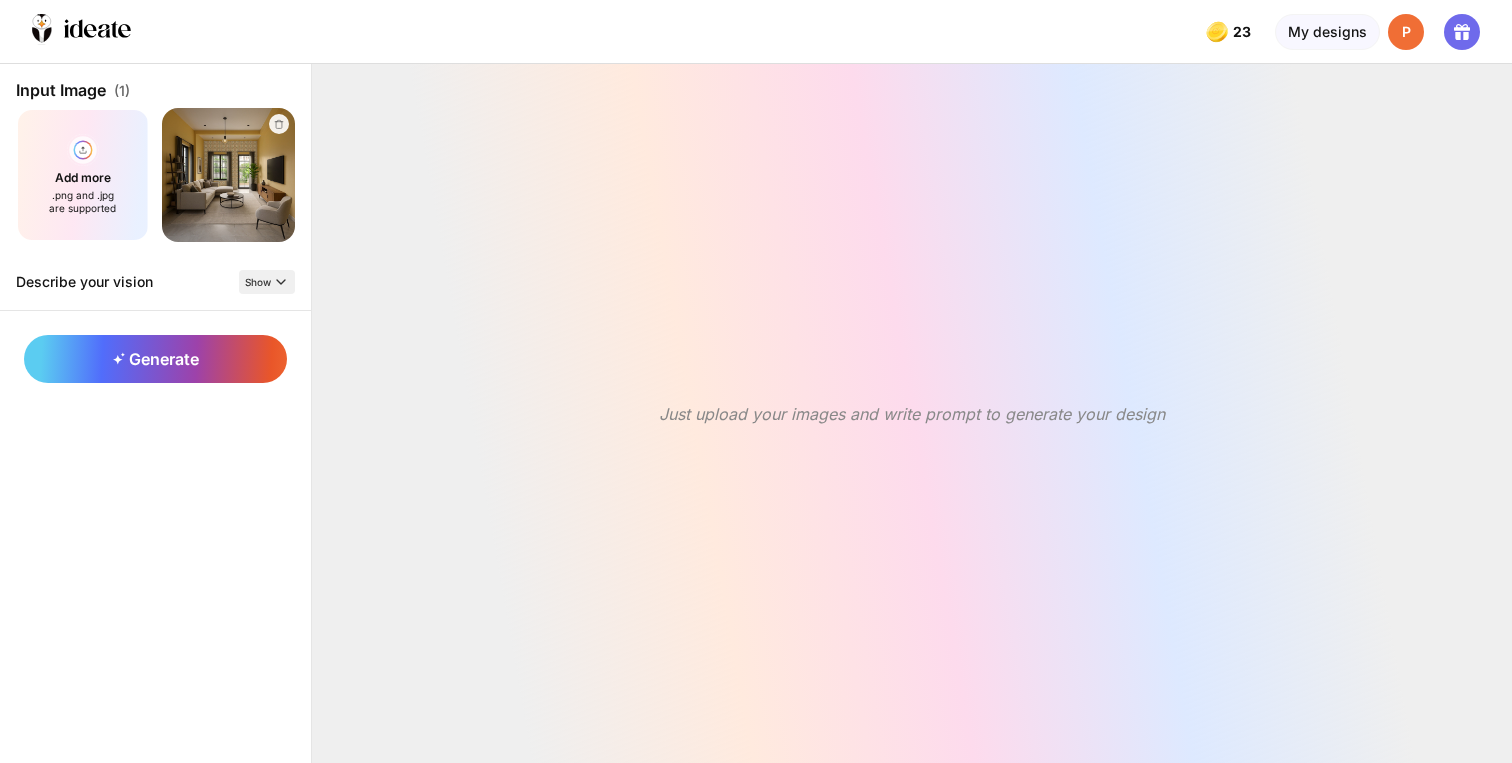 click on "Show" at bounding box center (267, 282) 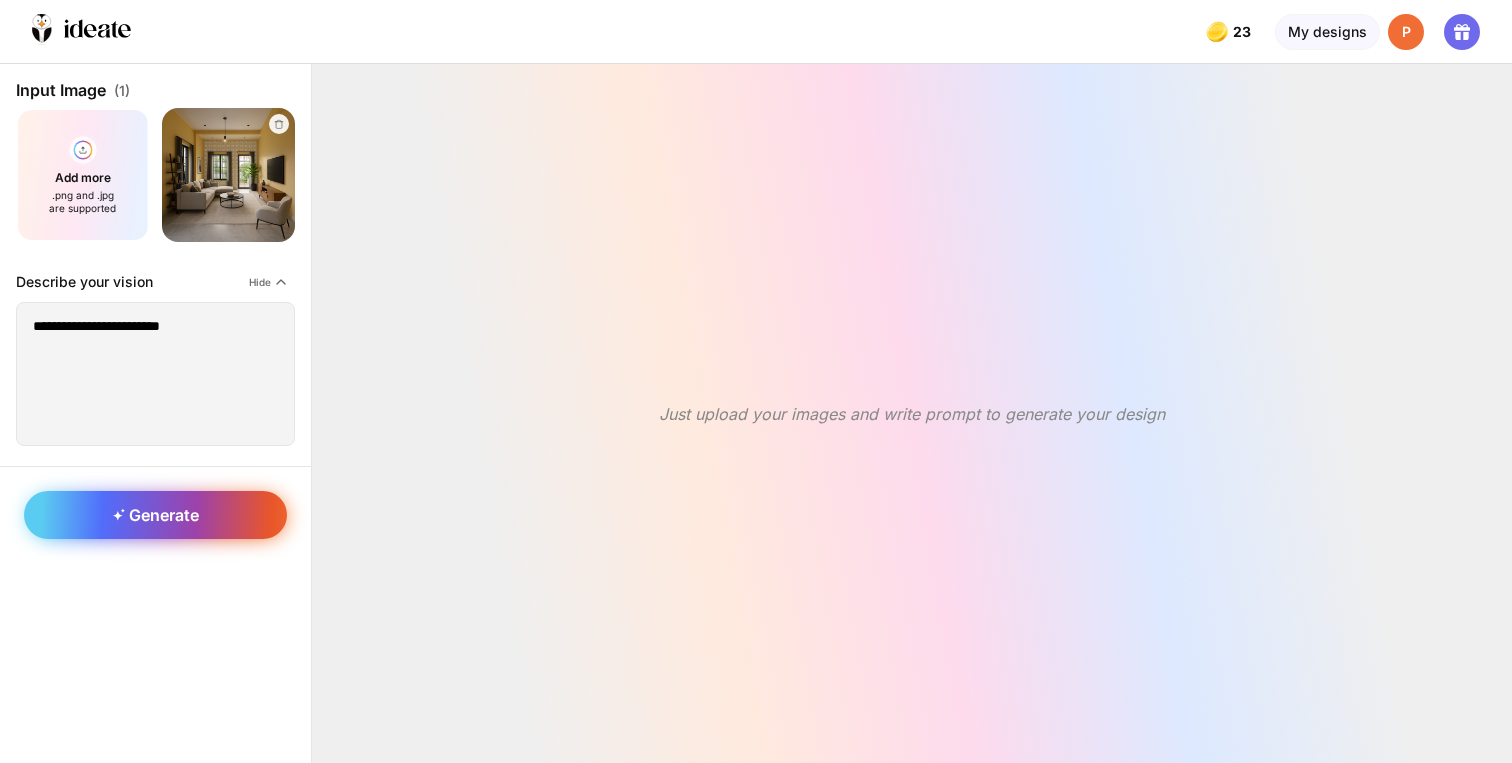 click on "Generate" at bounding box center (156, 515) 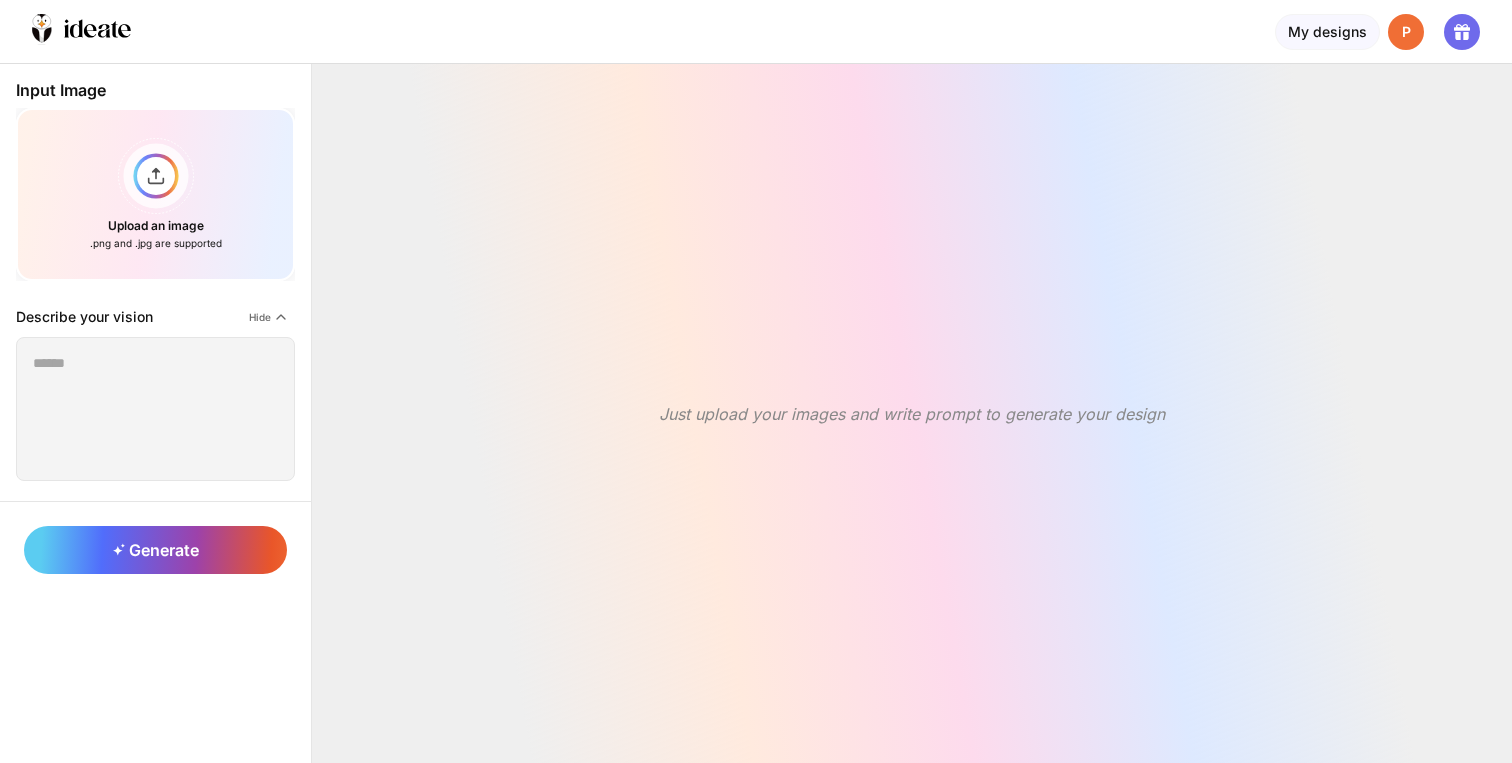 scroll, scrollTop: 0, scrollLeft: 0, axis: both 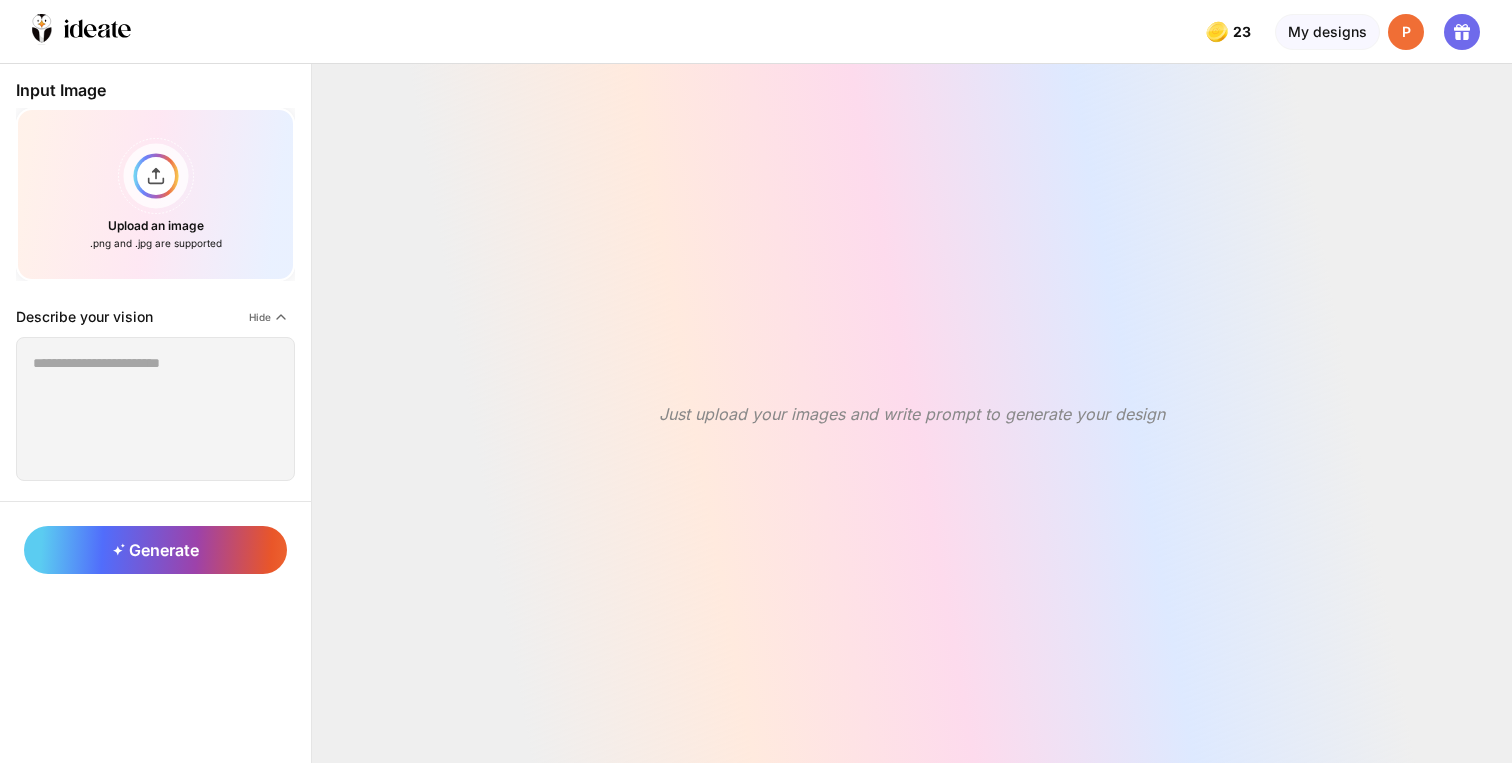 click on "P" at bounding box center (1406, 32) 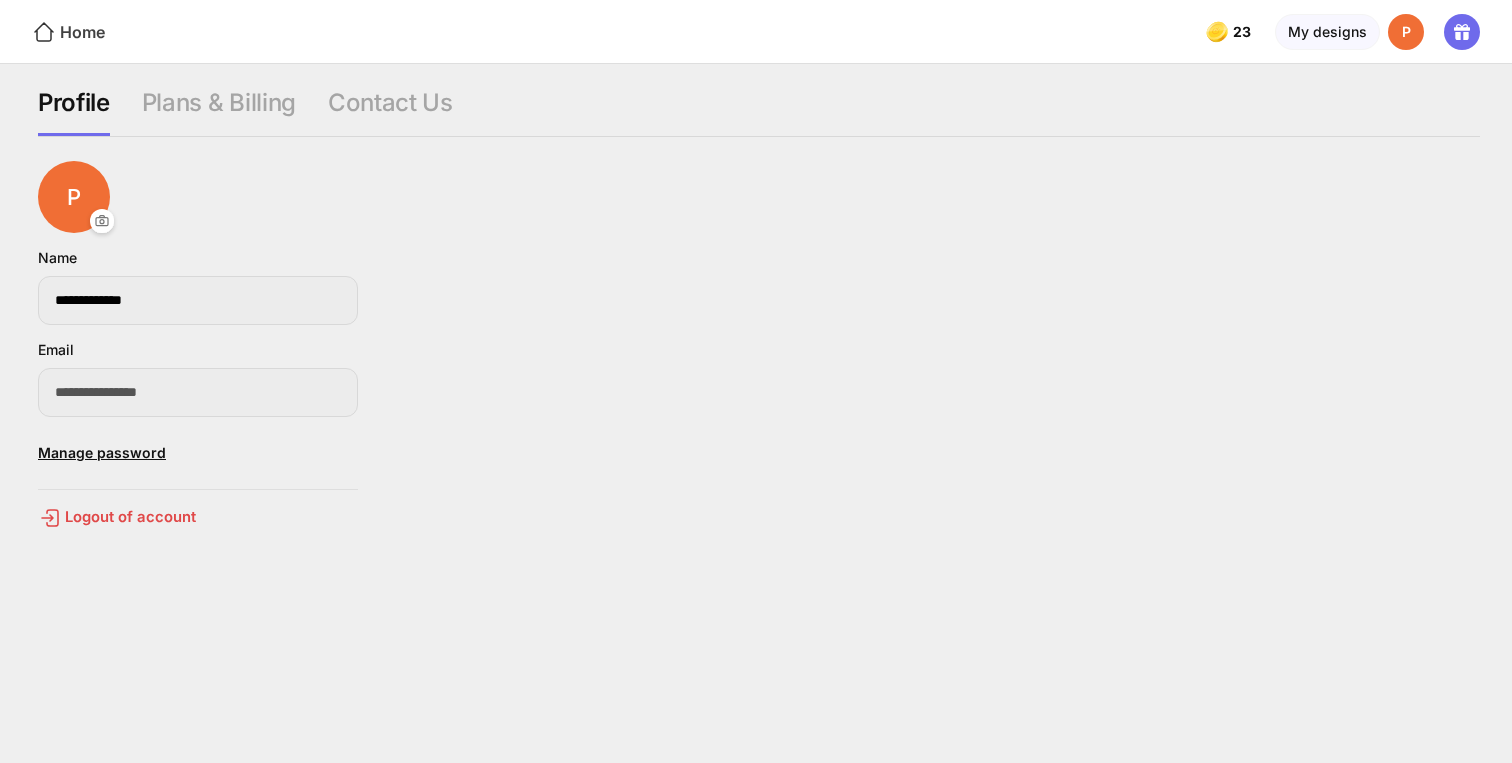 click 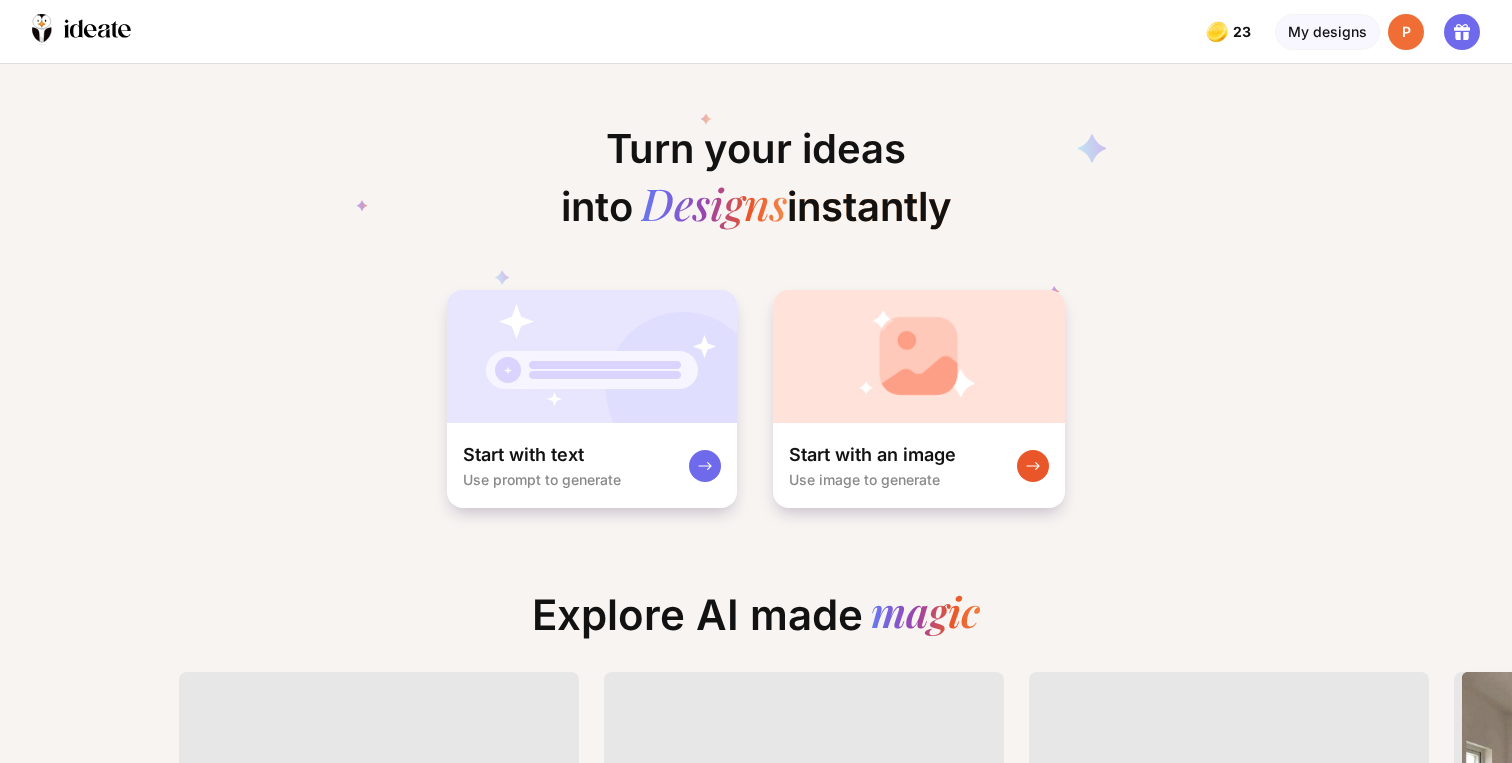 scroll, scrollTop: 0, scrollLeft: 12, axis: horizontal 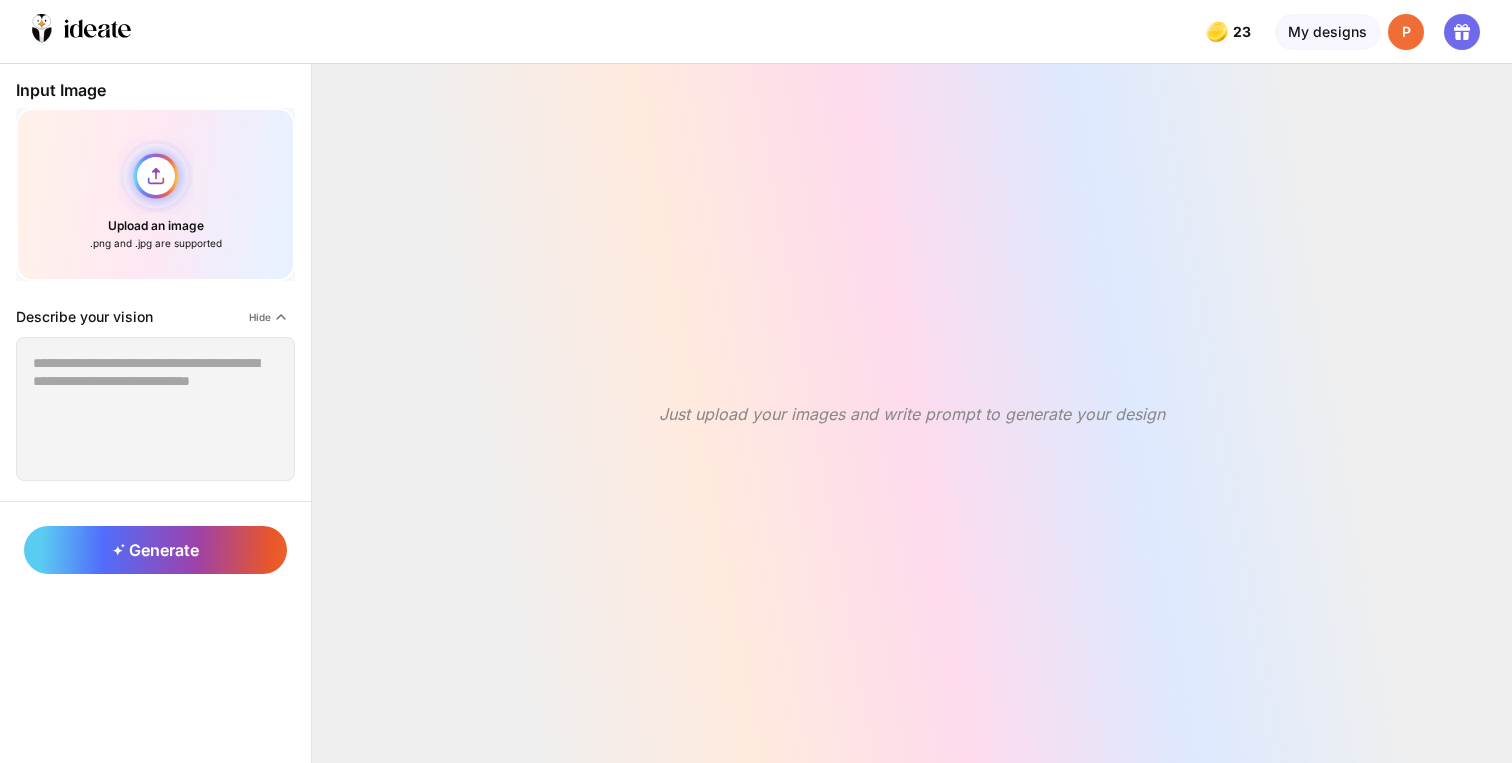click on "Upload an image .png and .jpg are supported" at bounding box center [155, 194] 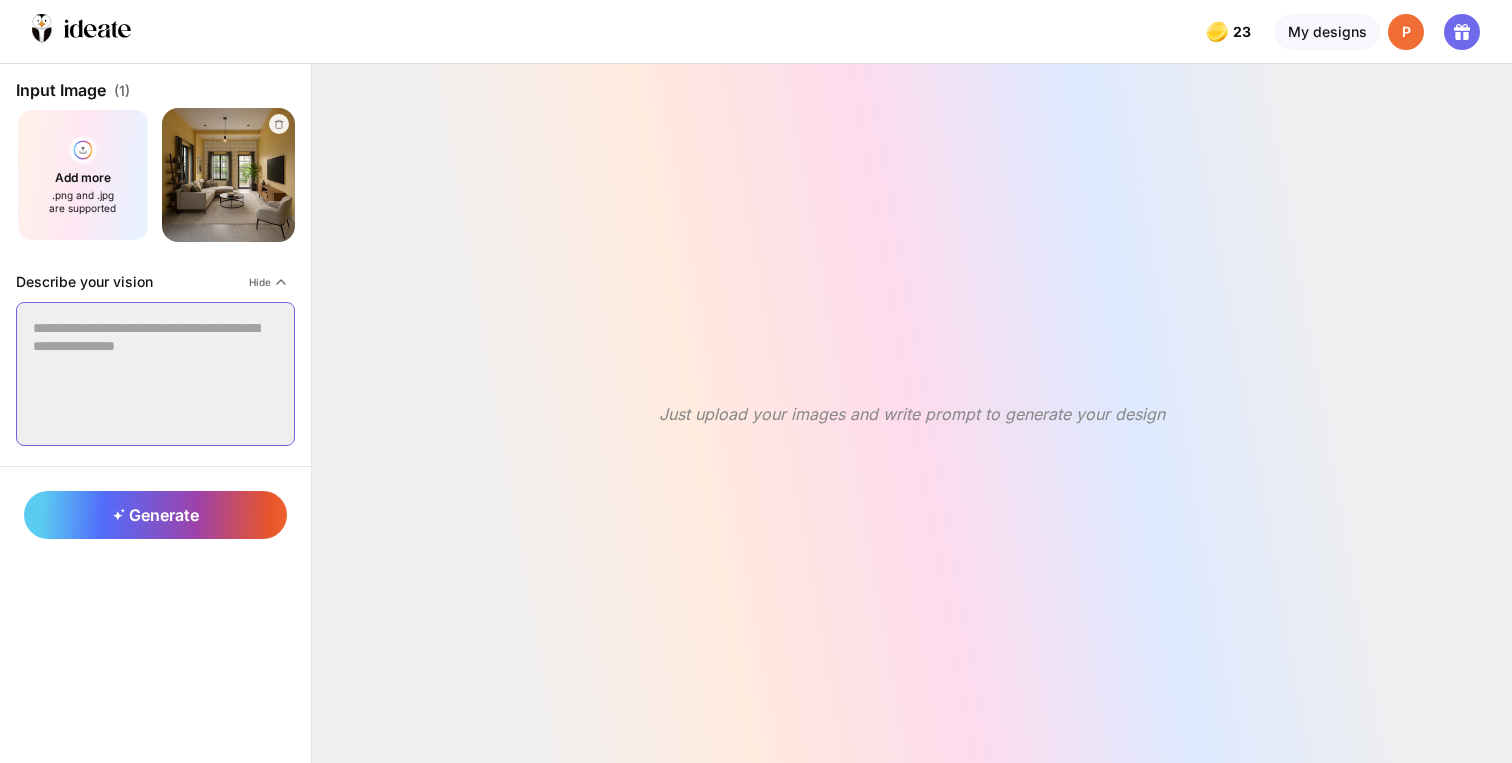 click at bounding box center (155, 374) 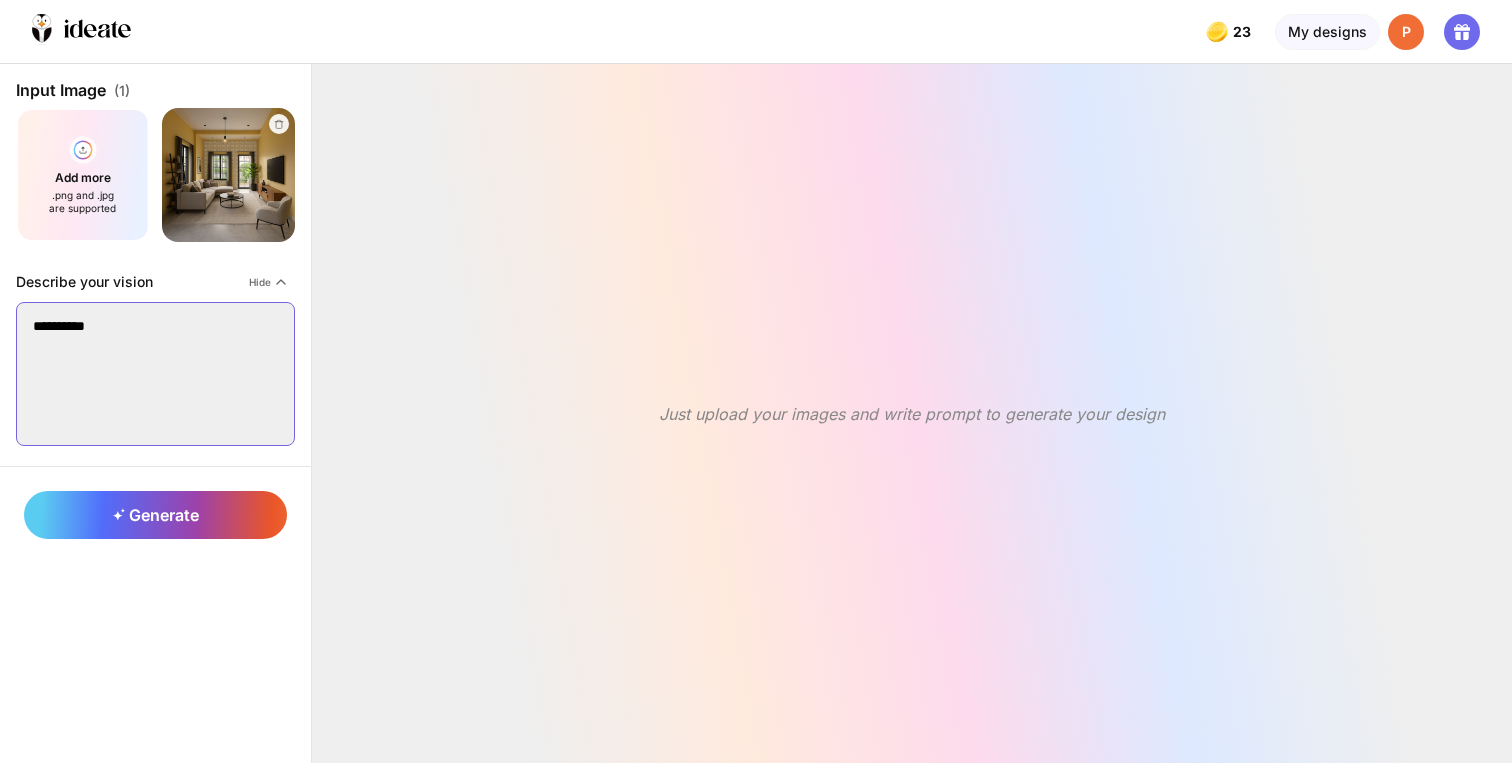 type on "**********" 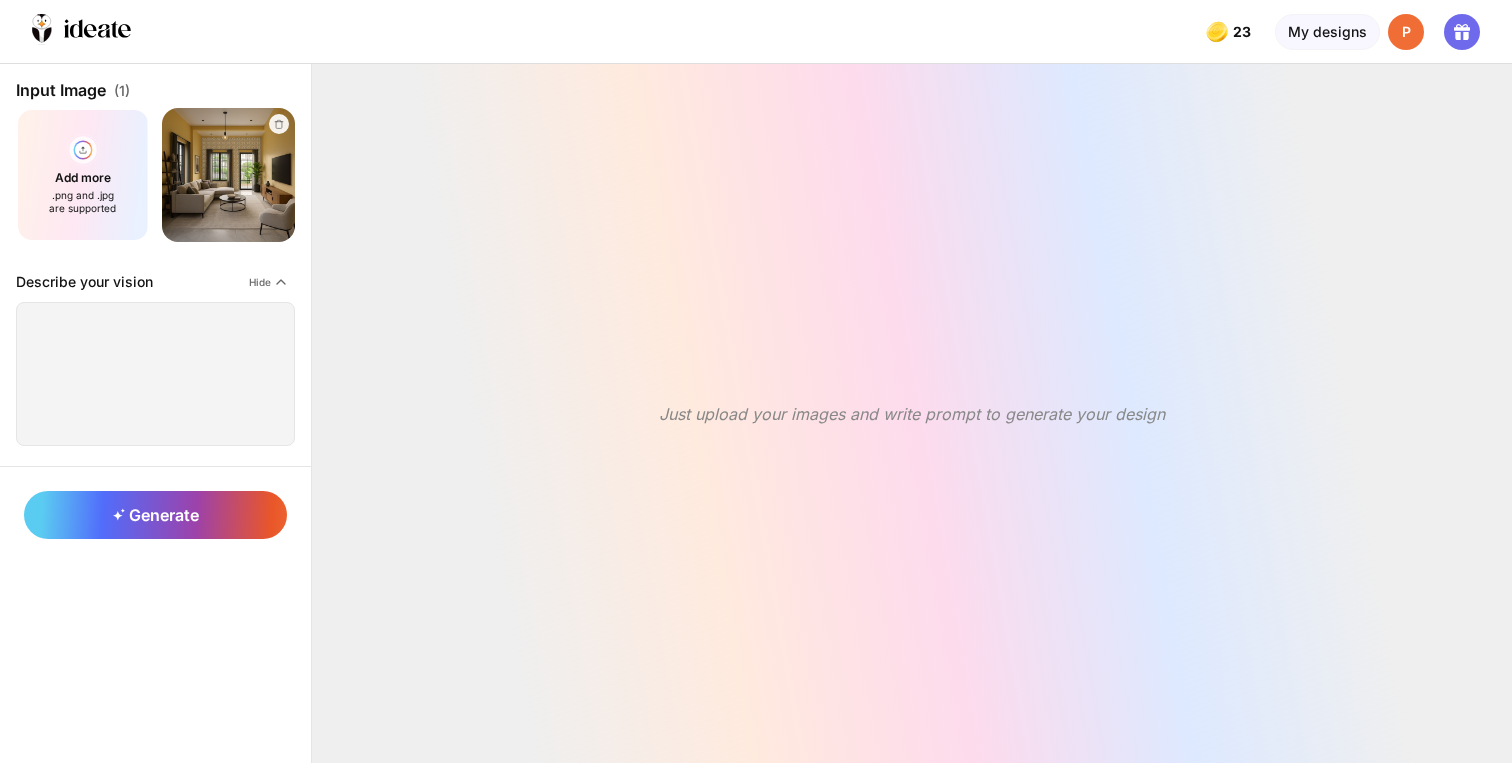 click at bounding box center (228, 174) 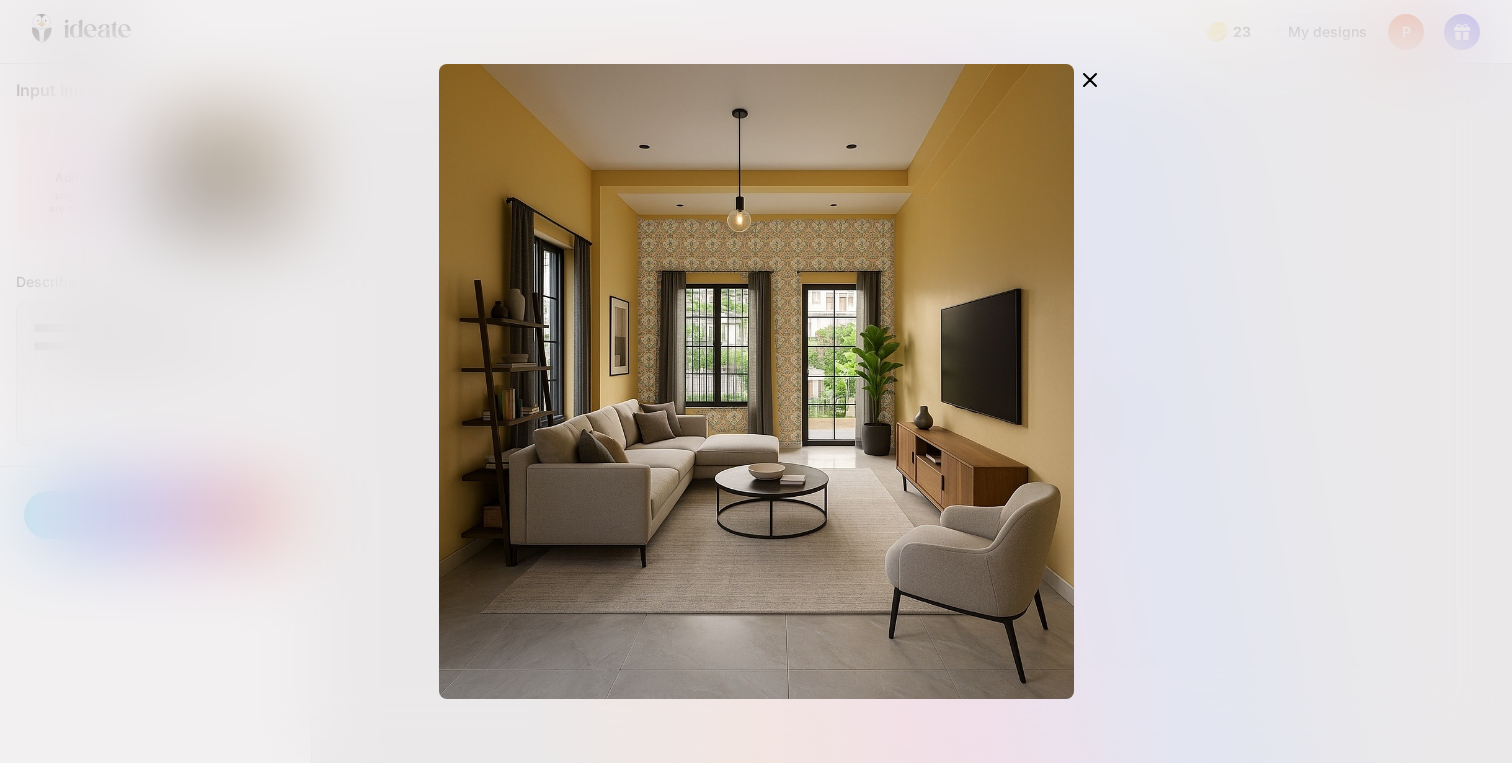 click 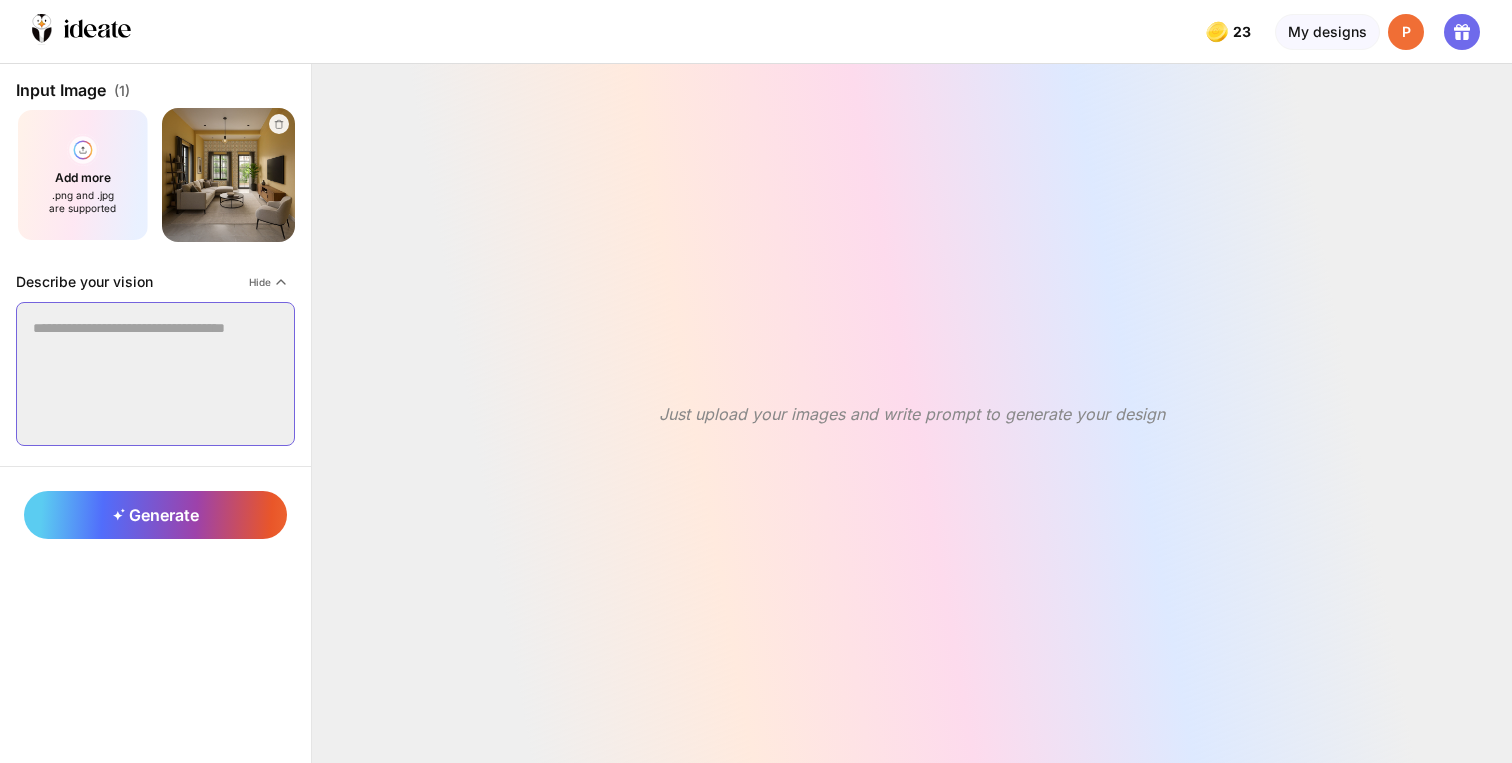 click at bounding box center (155, 374) 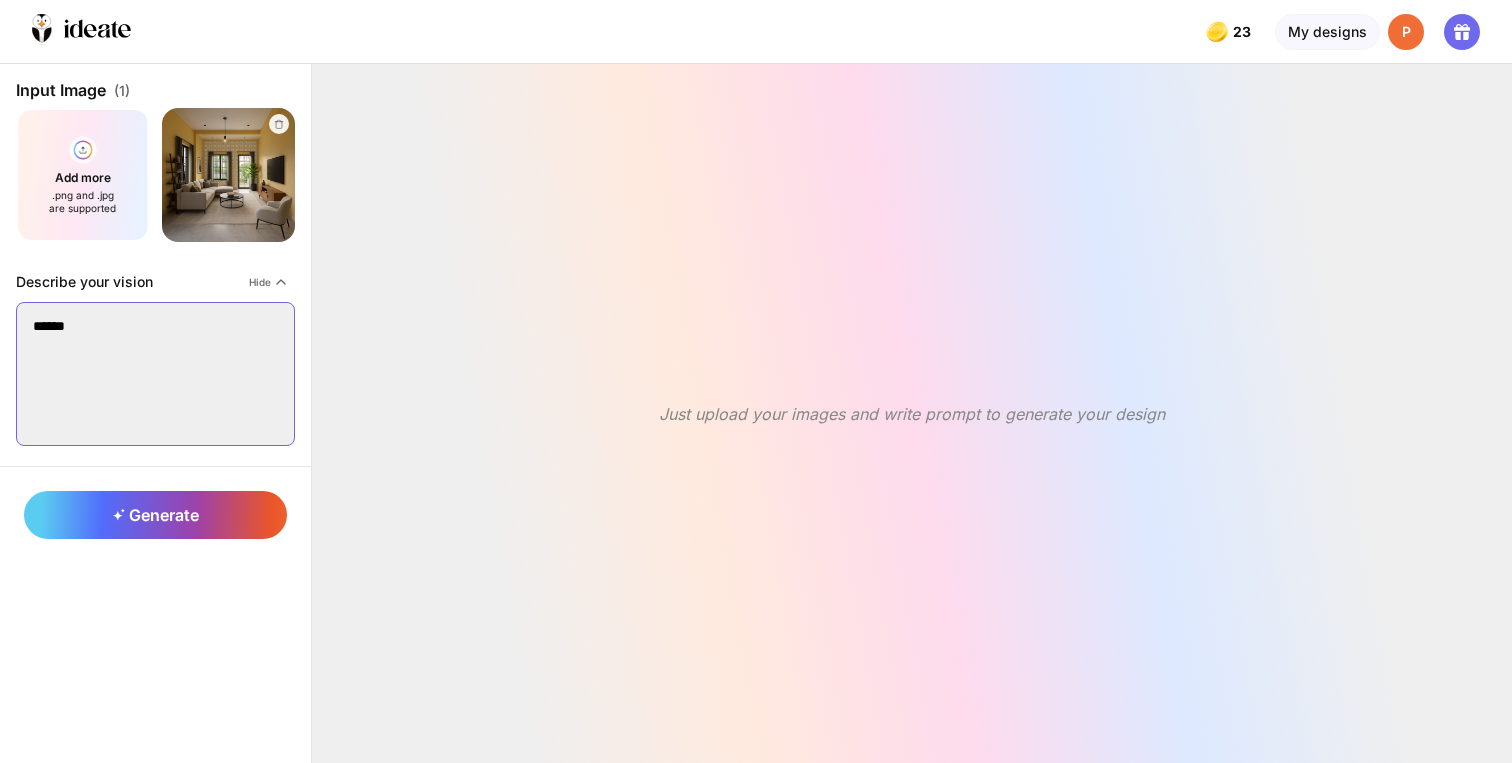 type on "******" 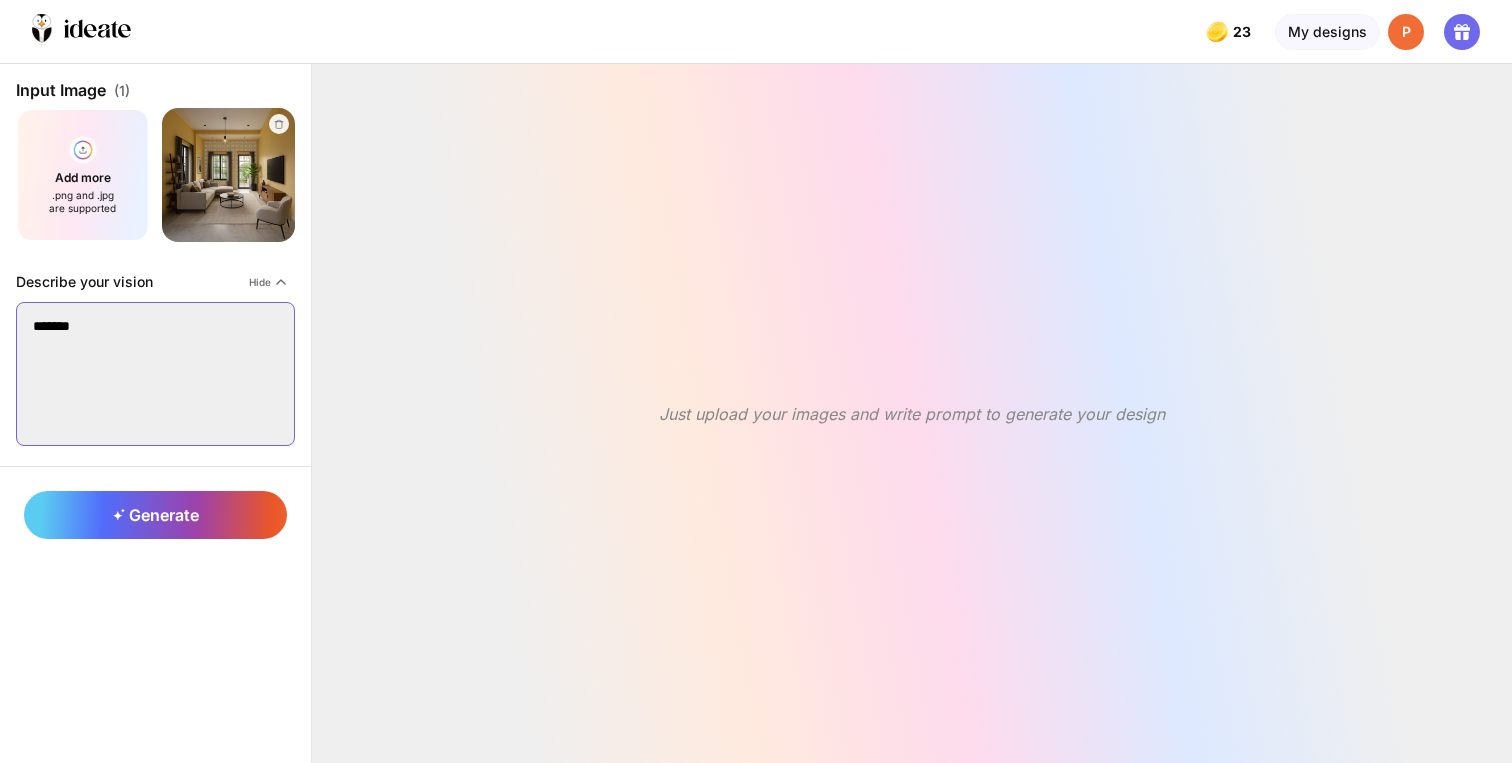type 